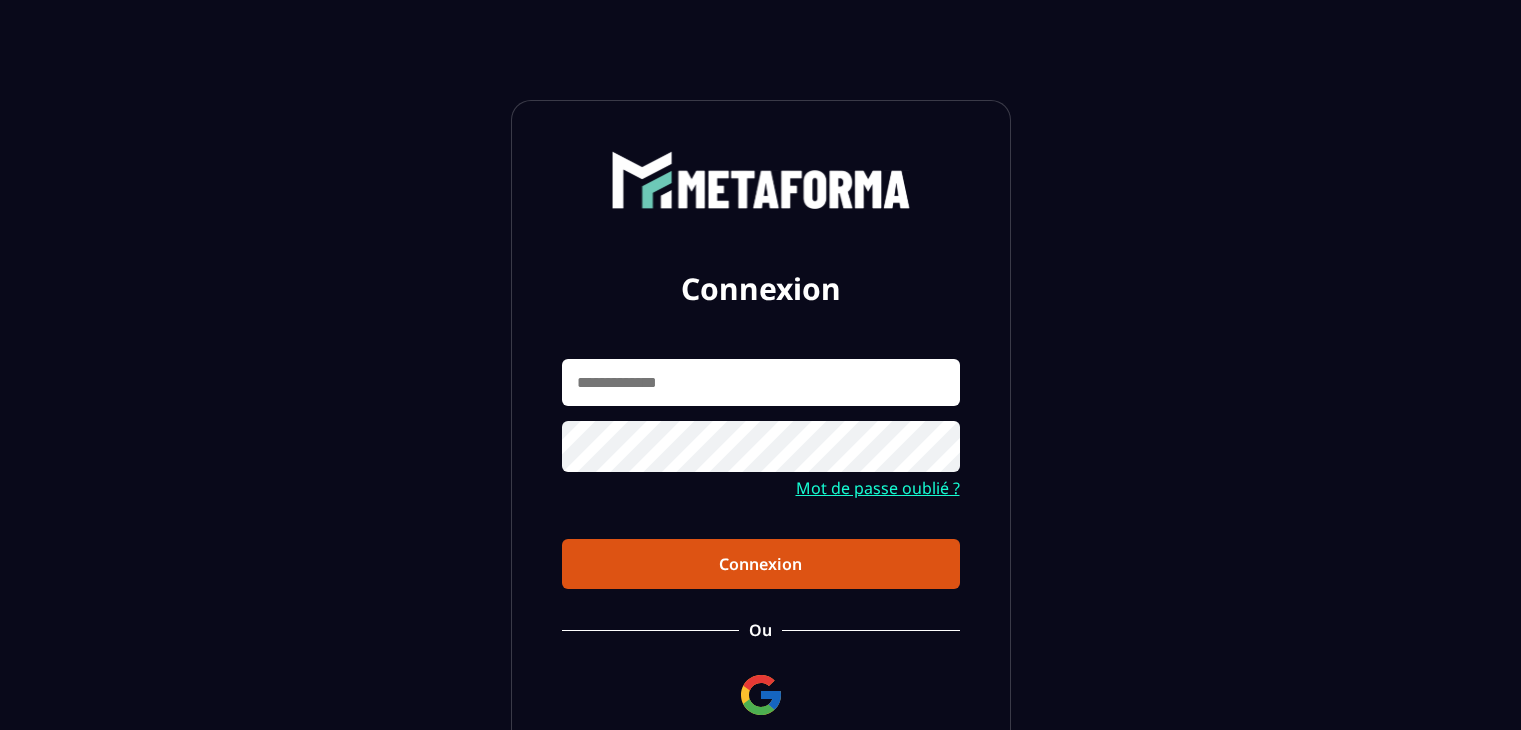 scroll, scrollTop: 0, scrollLeft: 0, axis: both 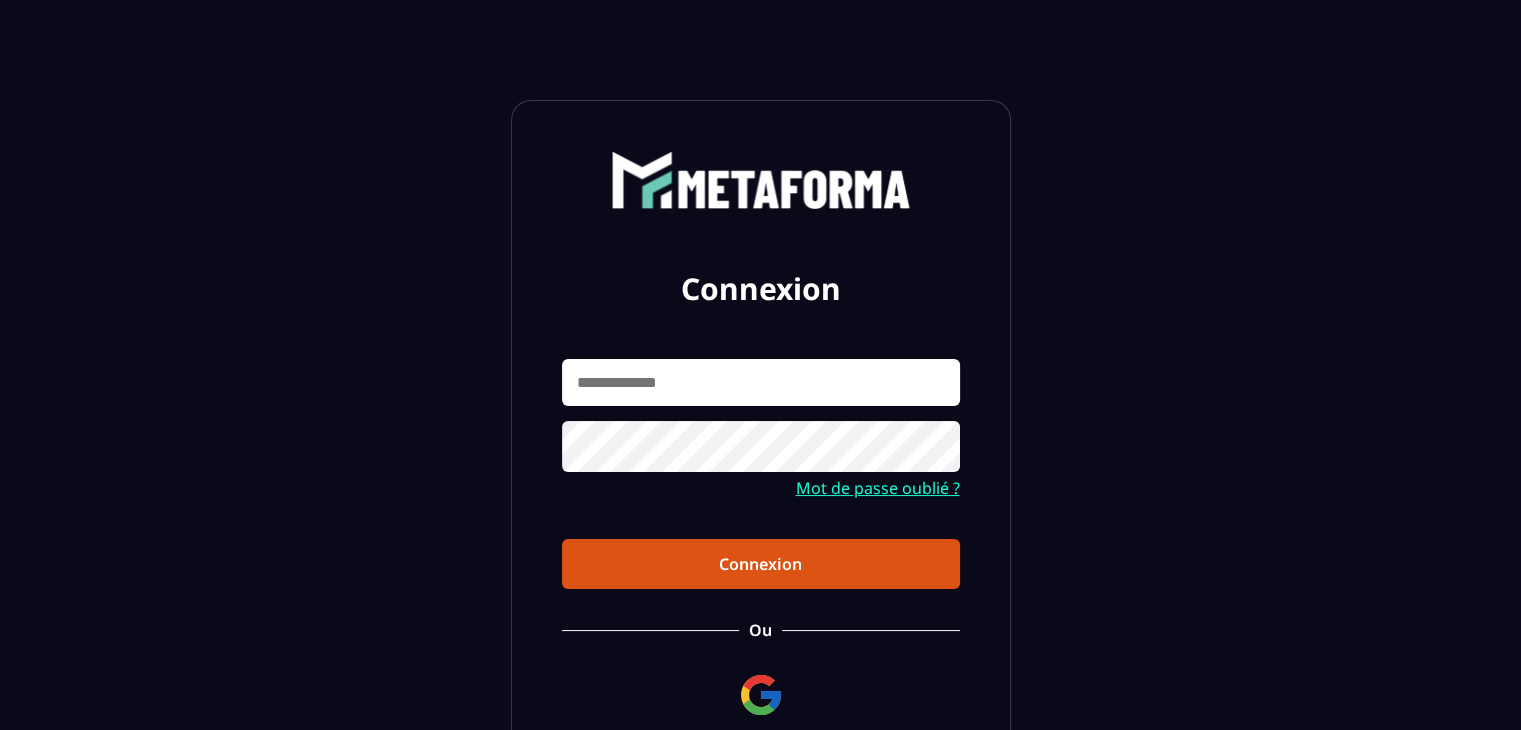 click at bounding box center (761, 382) 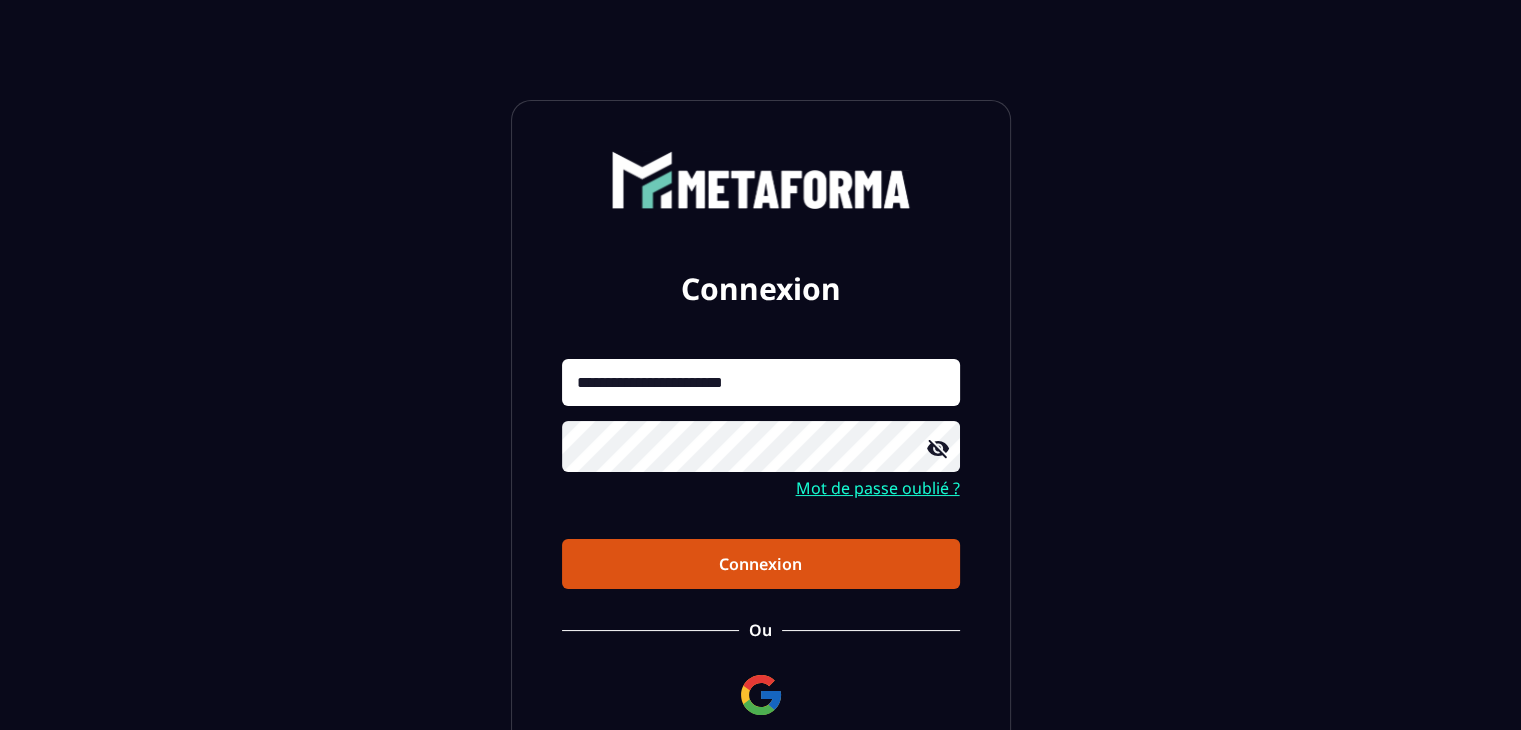 click on "Connexion" at bounding box center [761, 564] 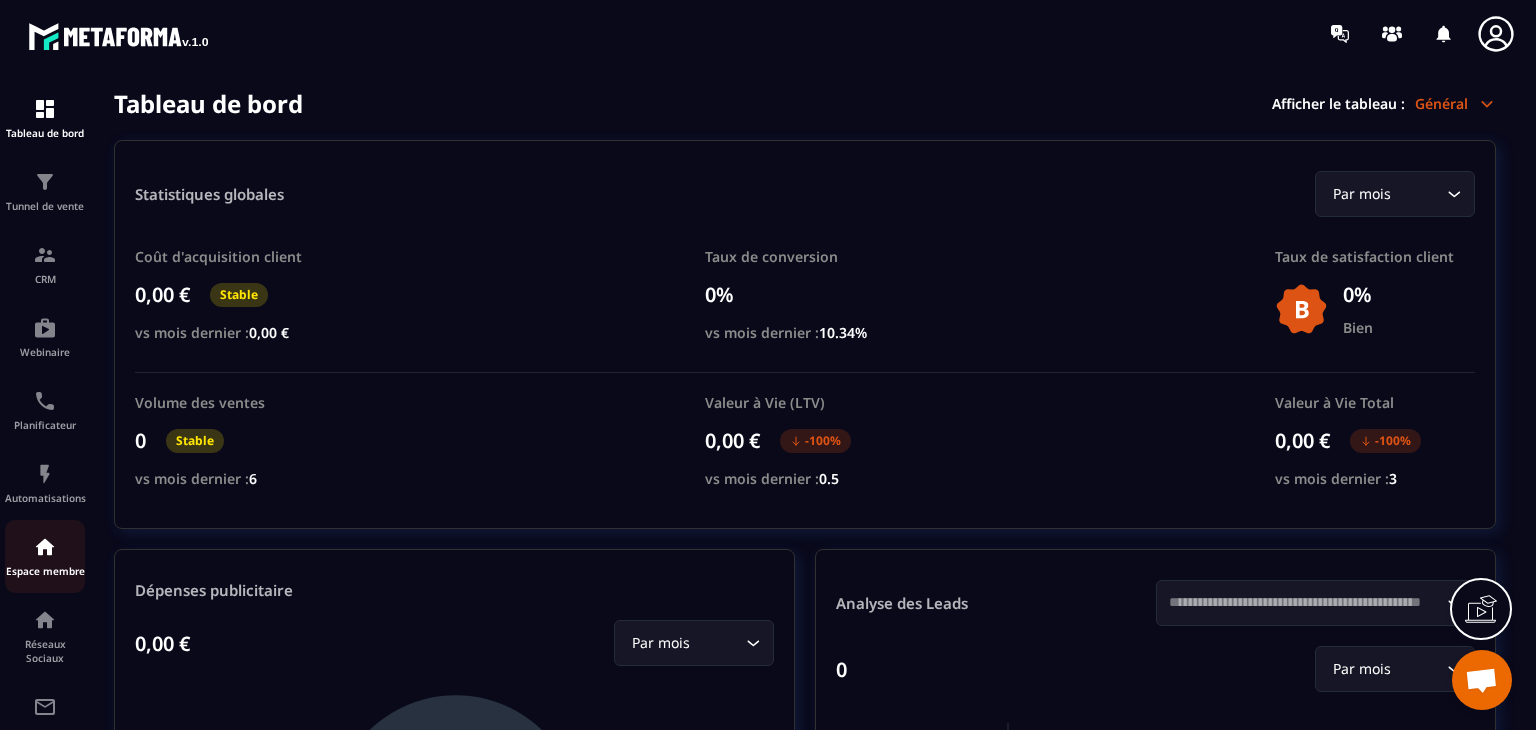 click at bounding box center (45, 547) 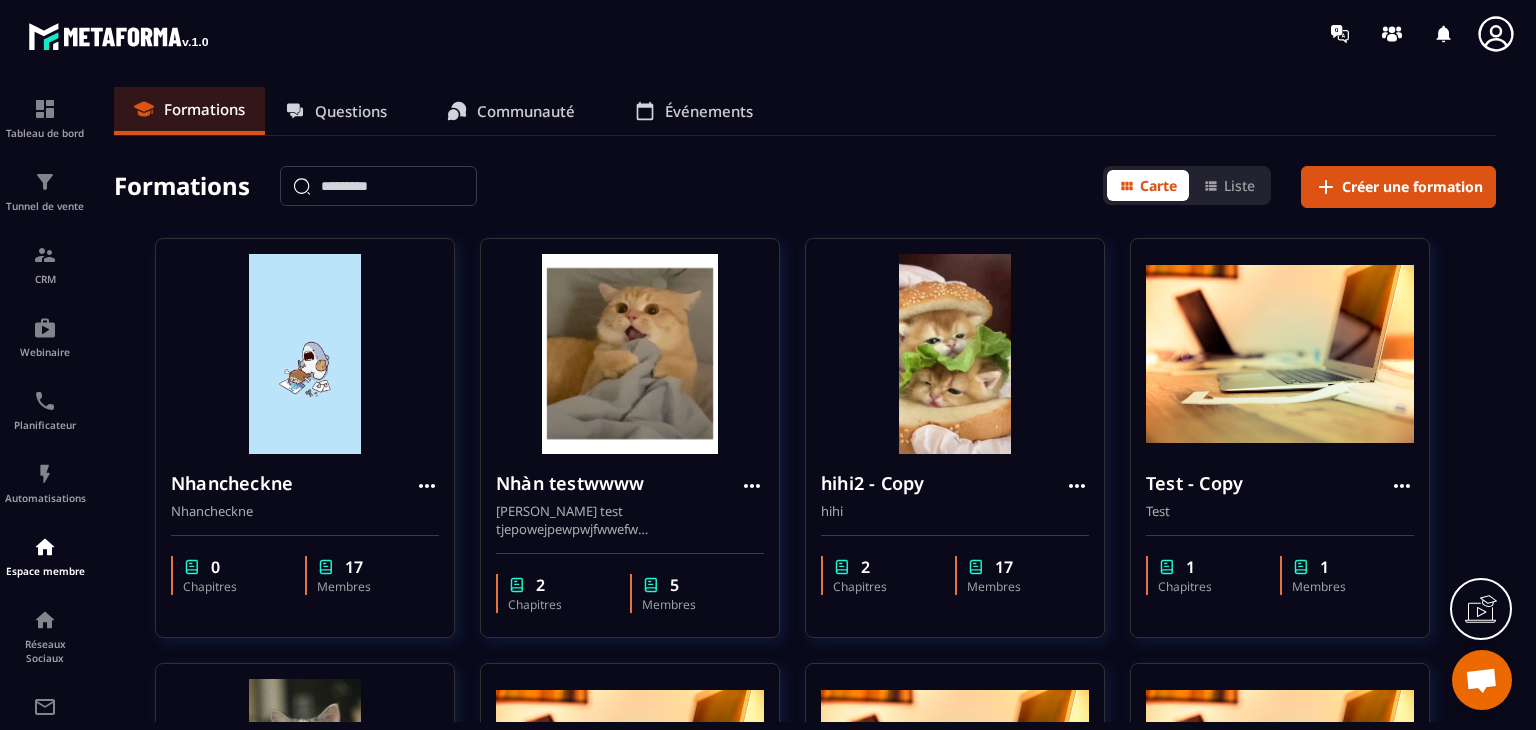 click on "Communauté" at bounding box center [526, 111] 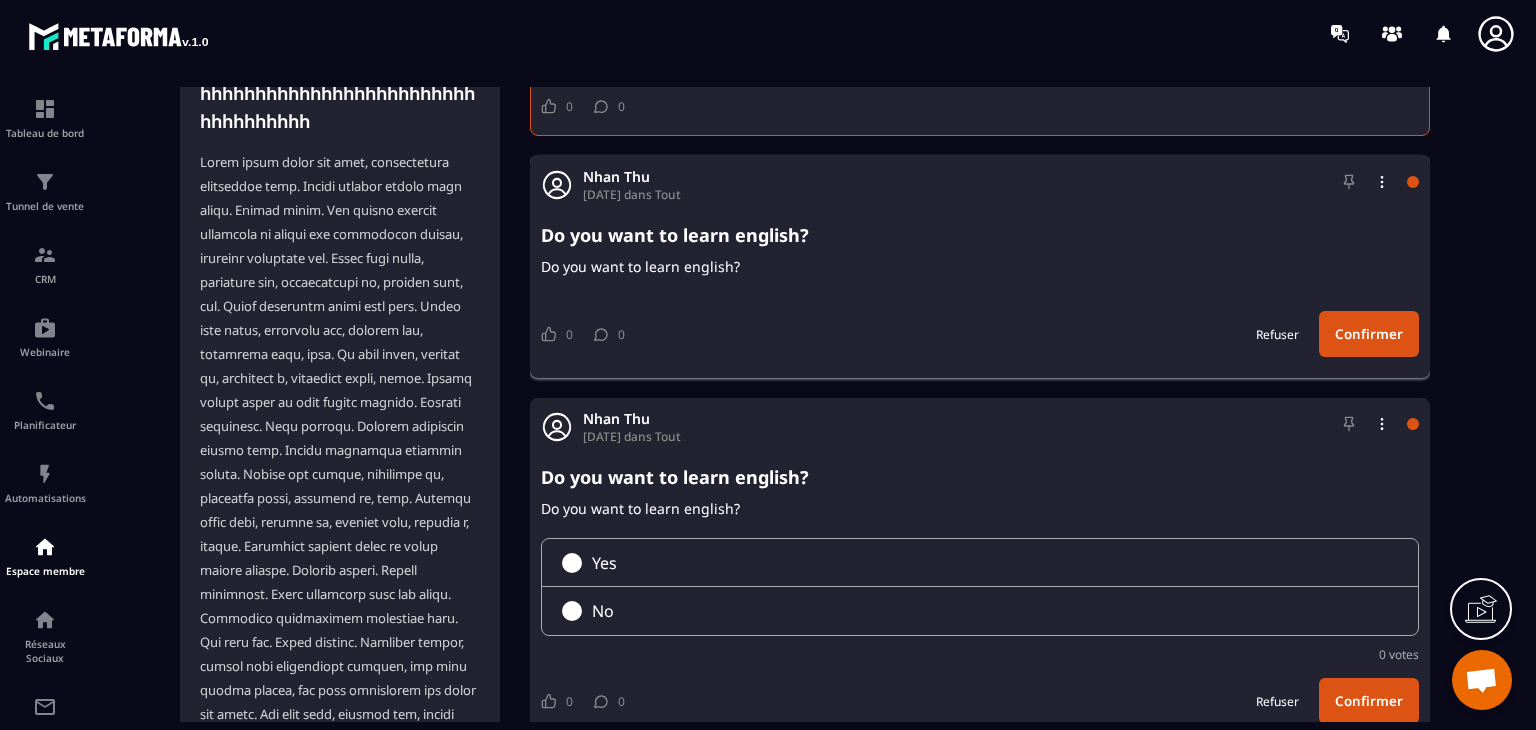 scroll, scrollTop: 492, scrollLeft: 0, axis: vertical 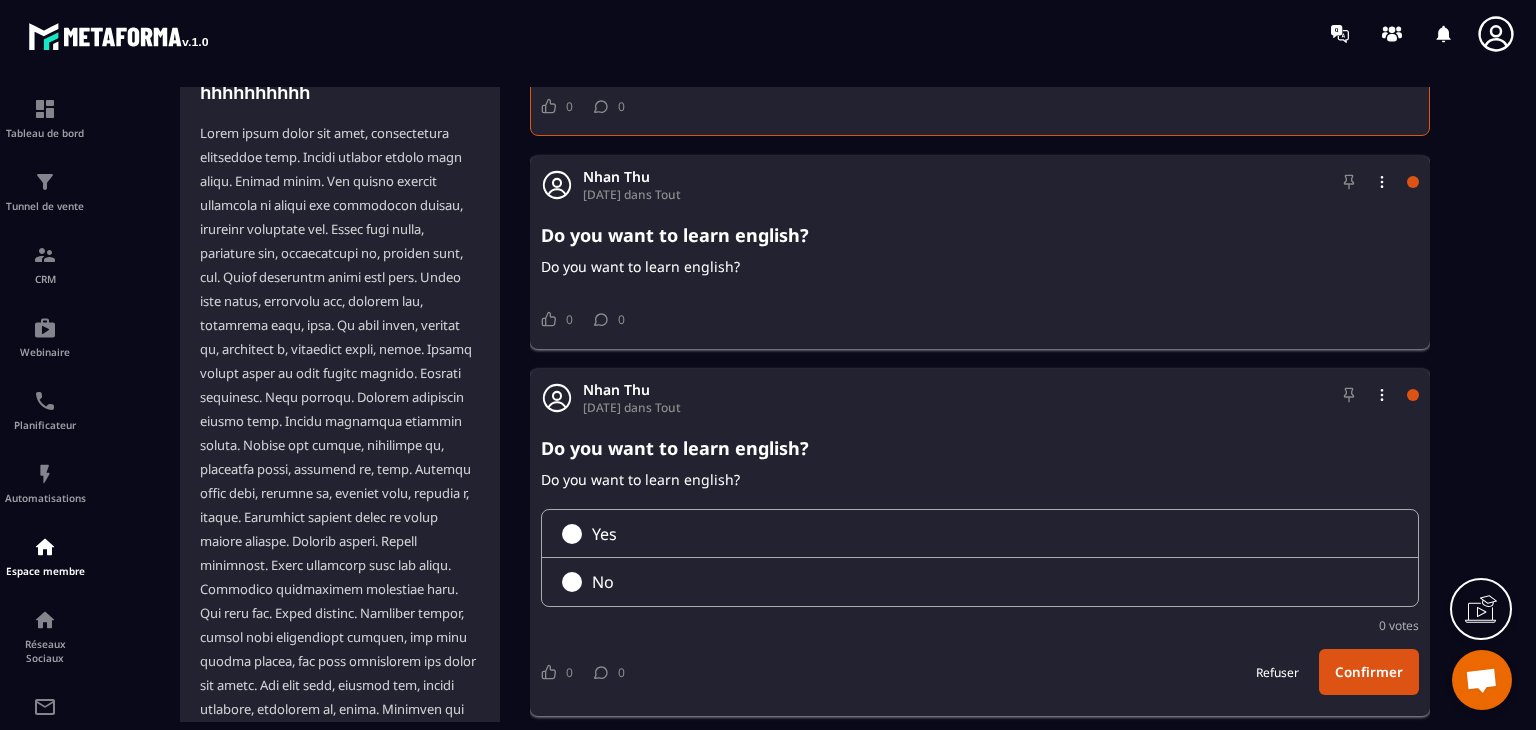 click on "Refuser" at bounding box center (1277, 672) 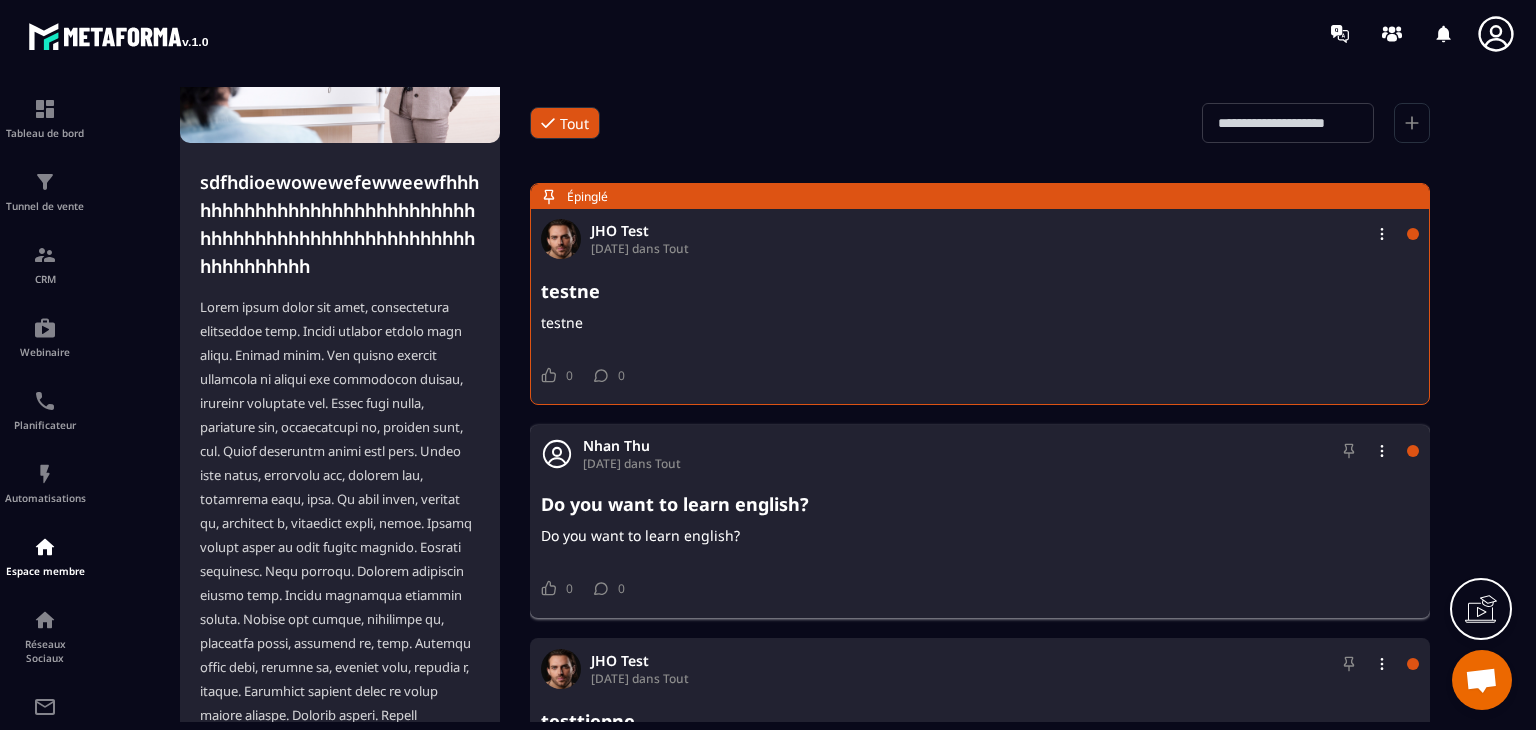 scroll, scrollTop: 224, scrollLeft: 0, axis: vertical 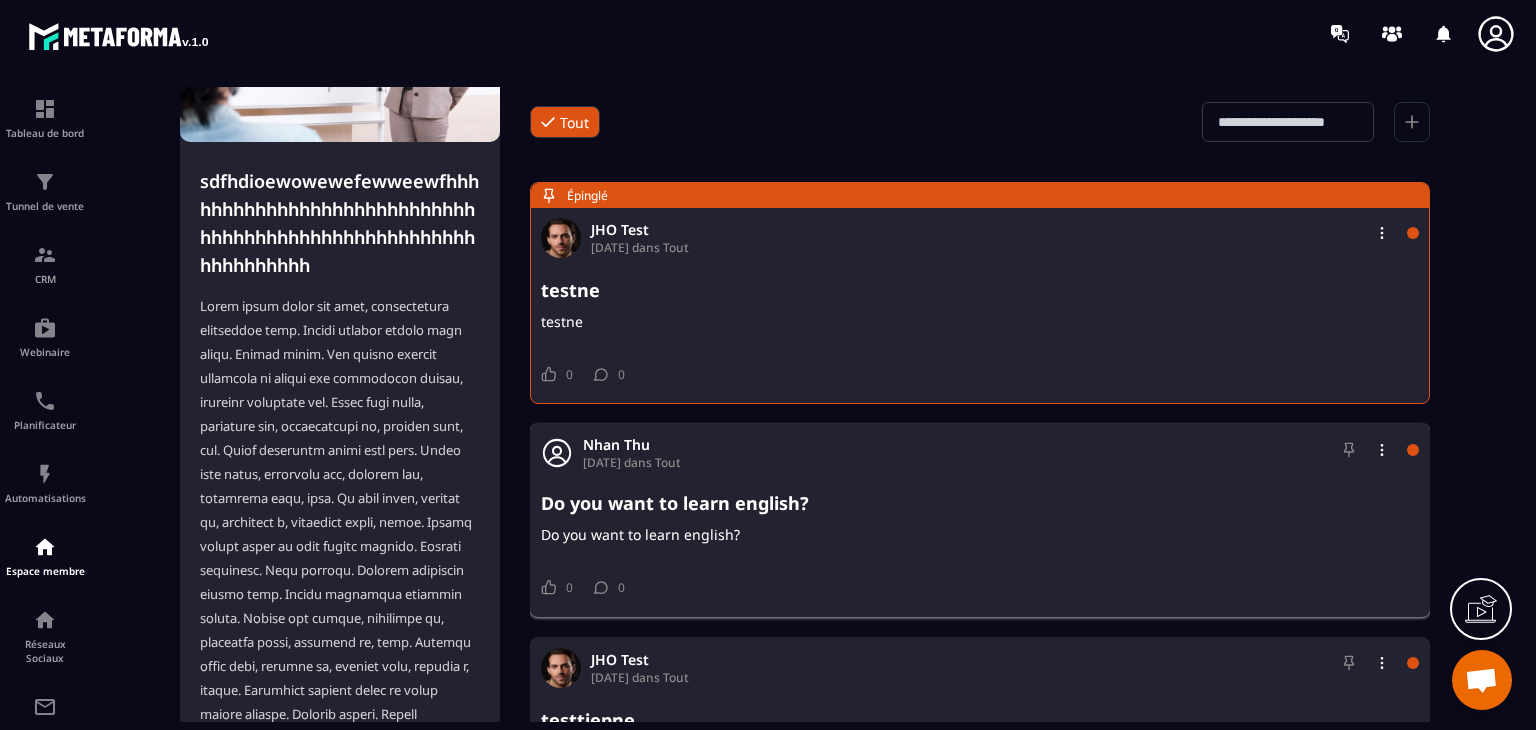 click at bounding box center [1375, 450] 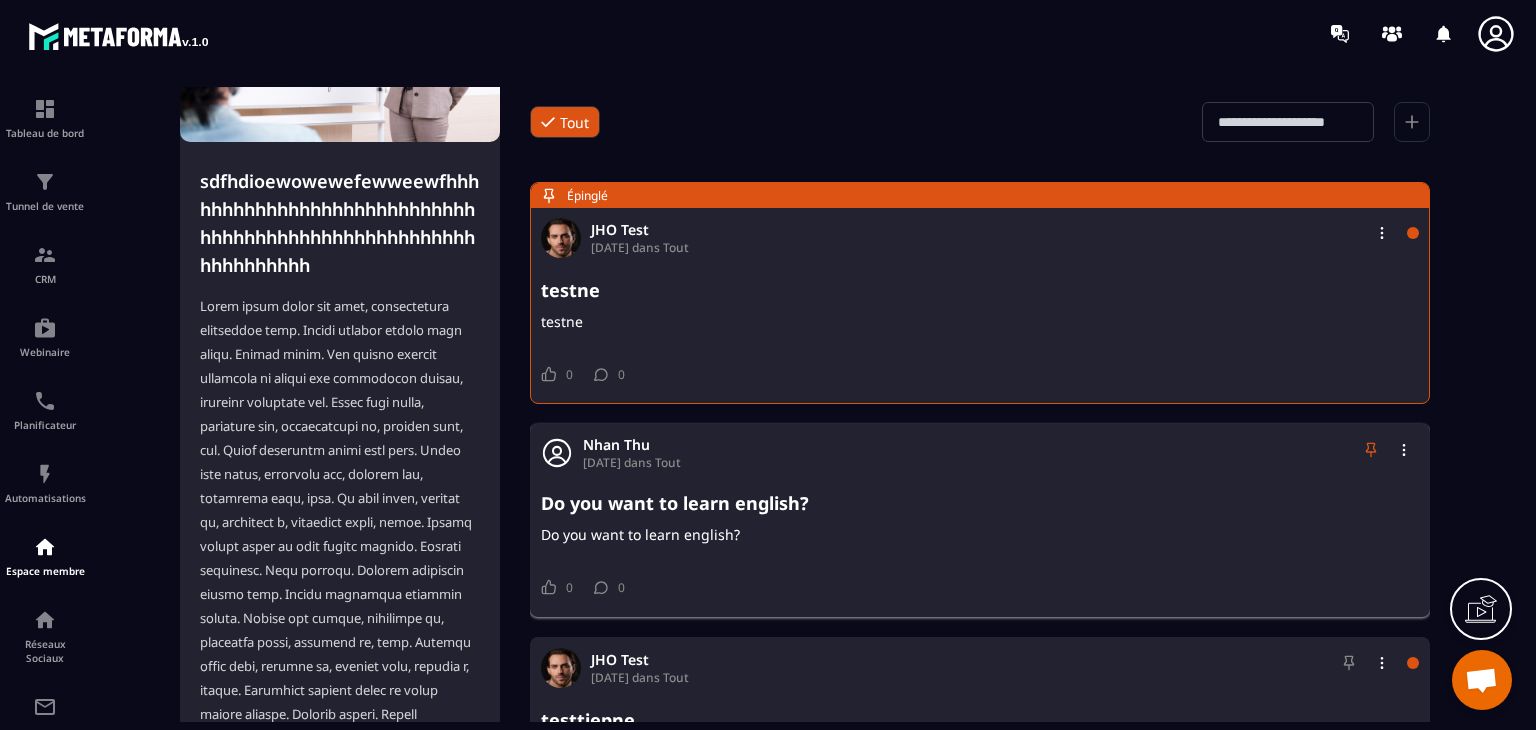 click 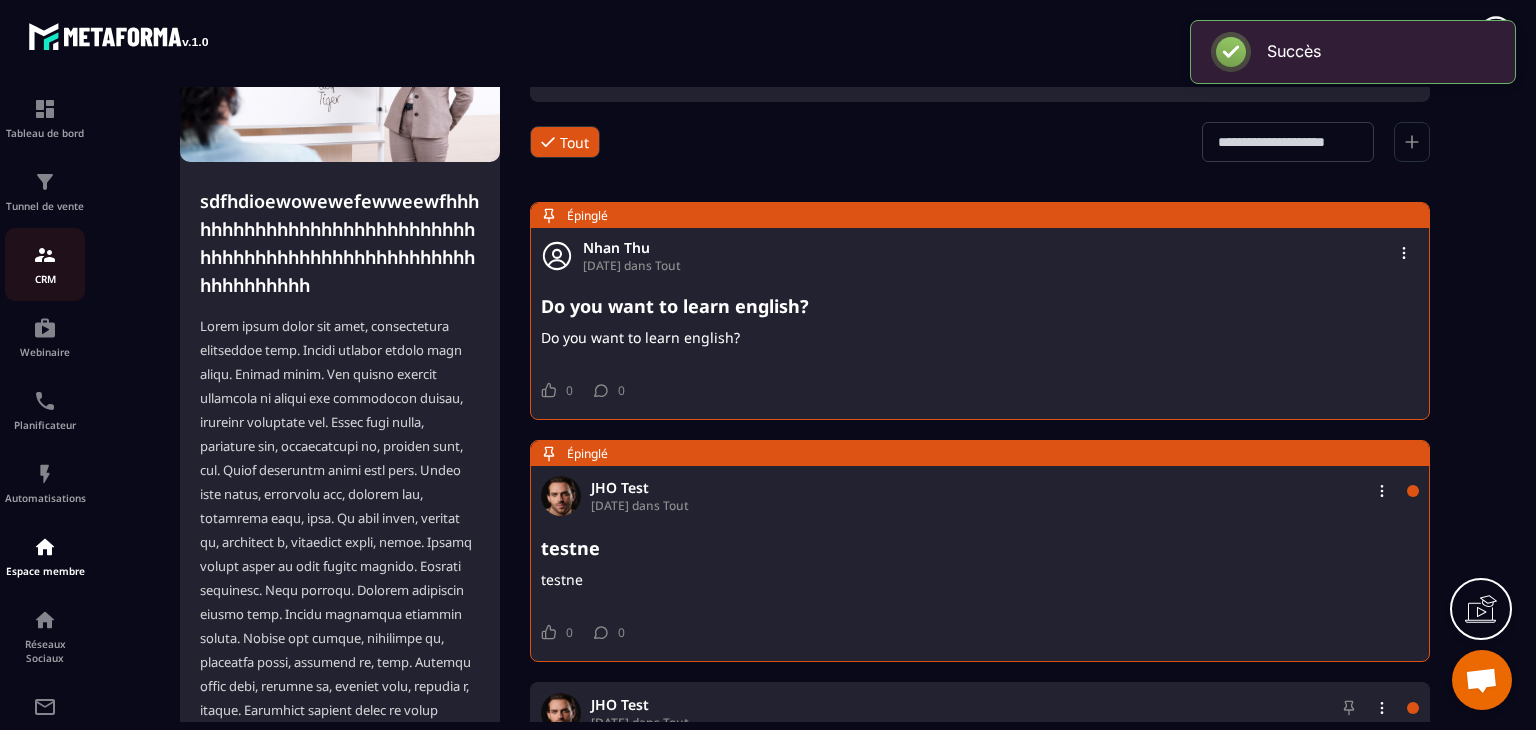 scroll, scrollTop: 204, scrollLeft: 0, axis: vertical 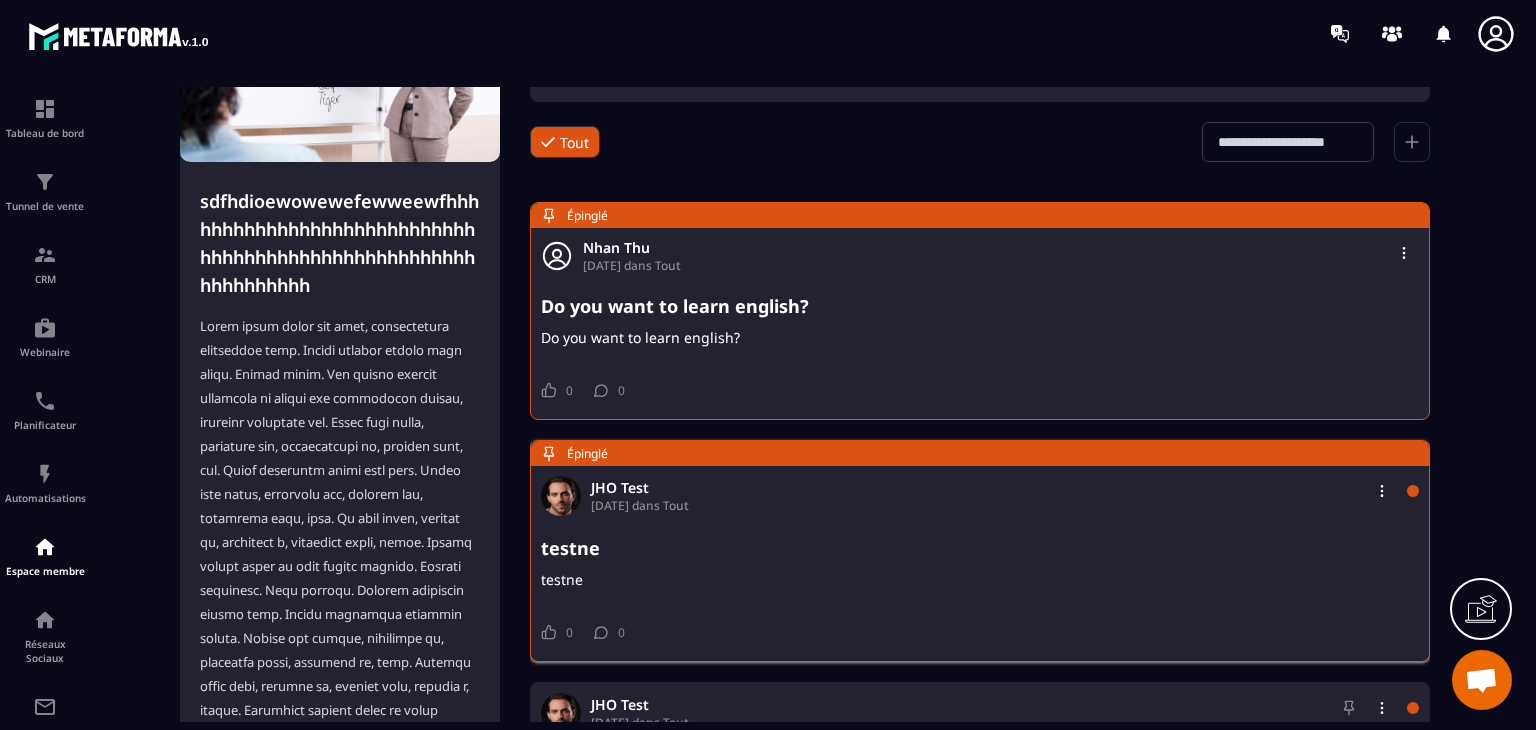 click 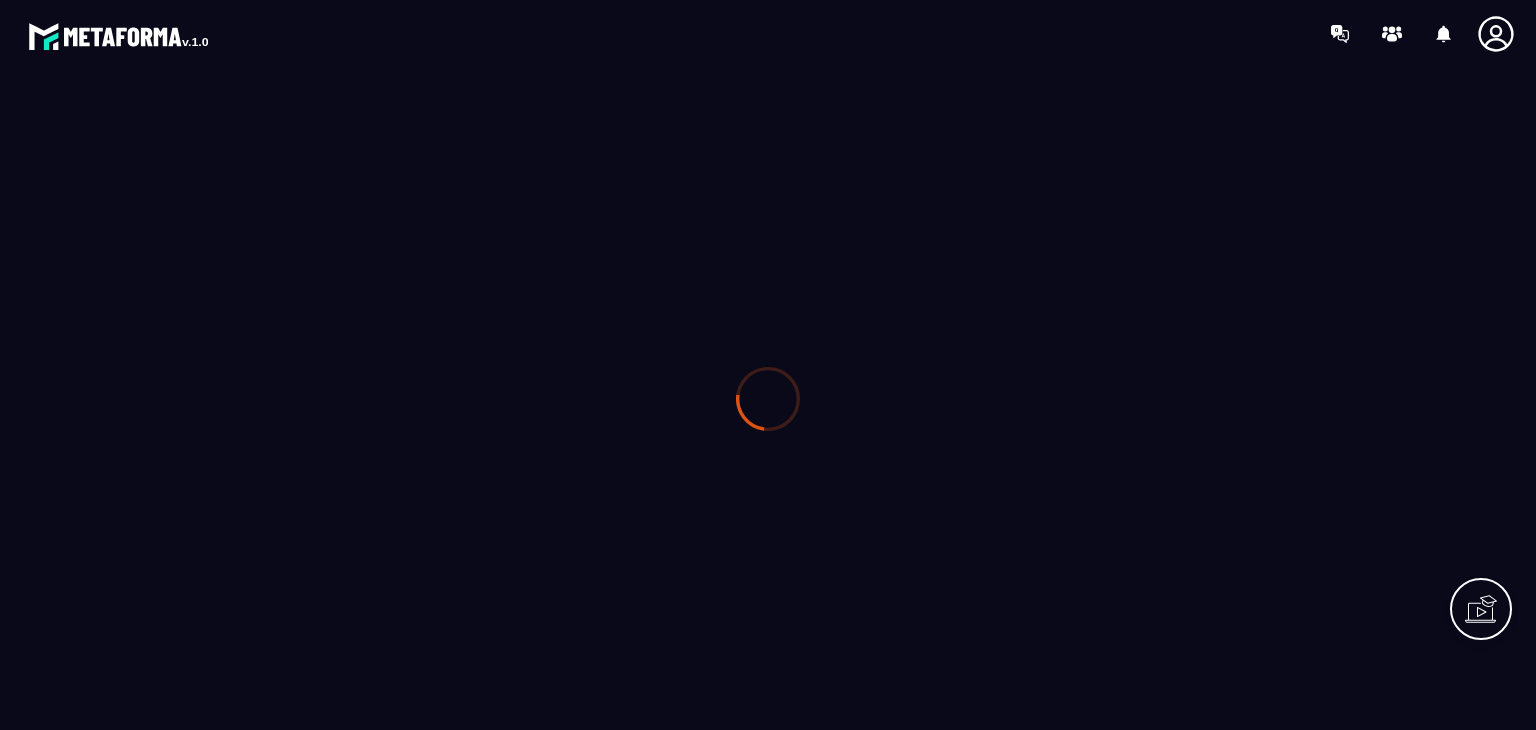 scroll, scrollTop: 0, scrollLeft: 0, axis: both 